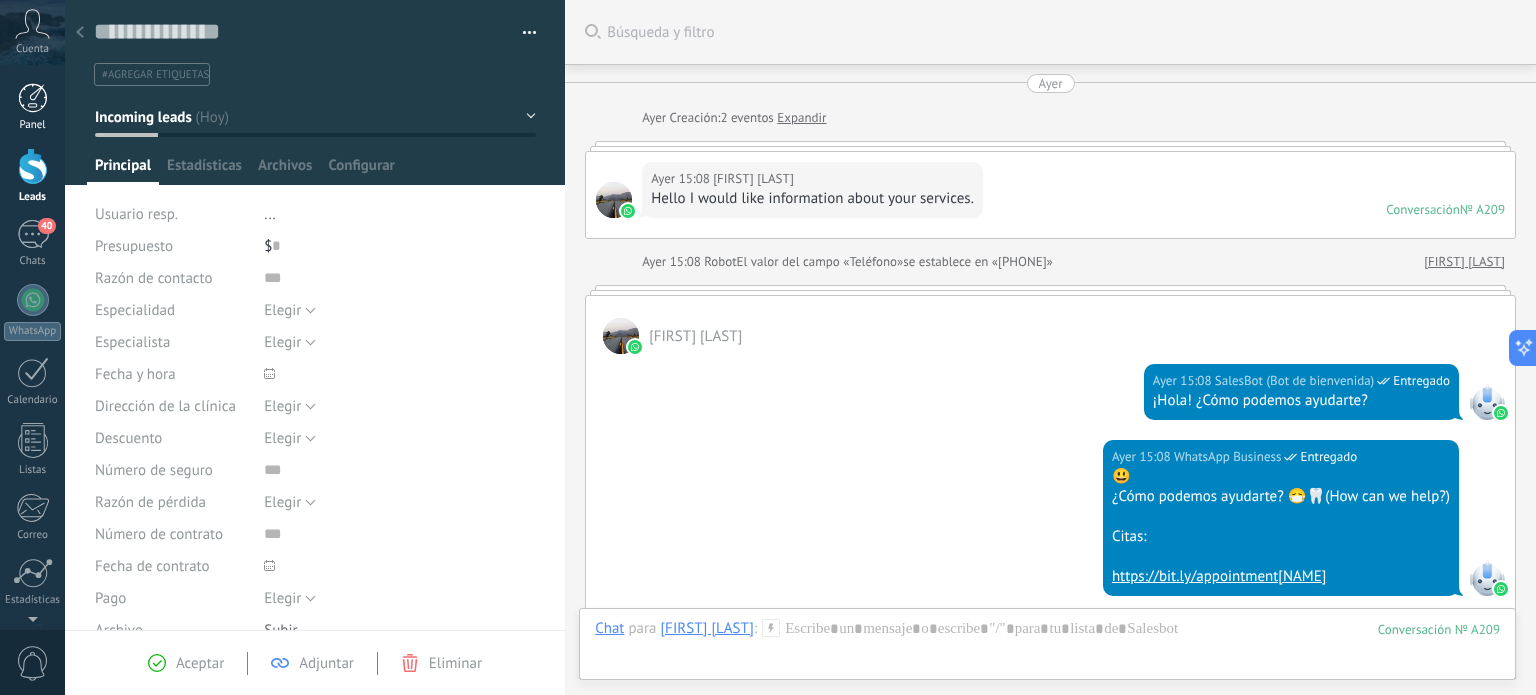 scroll, scrollTop: 0, scrollLeft: 0, axis: both 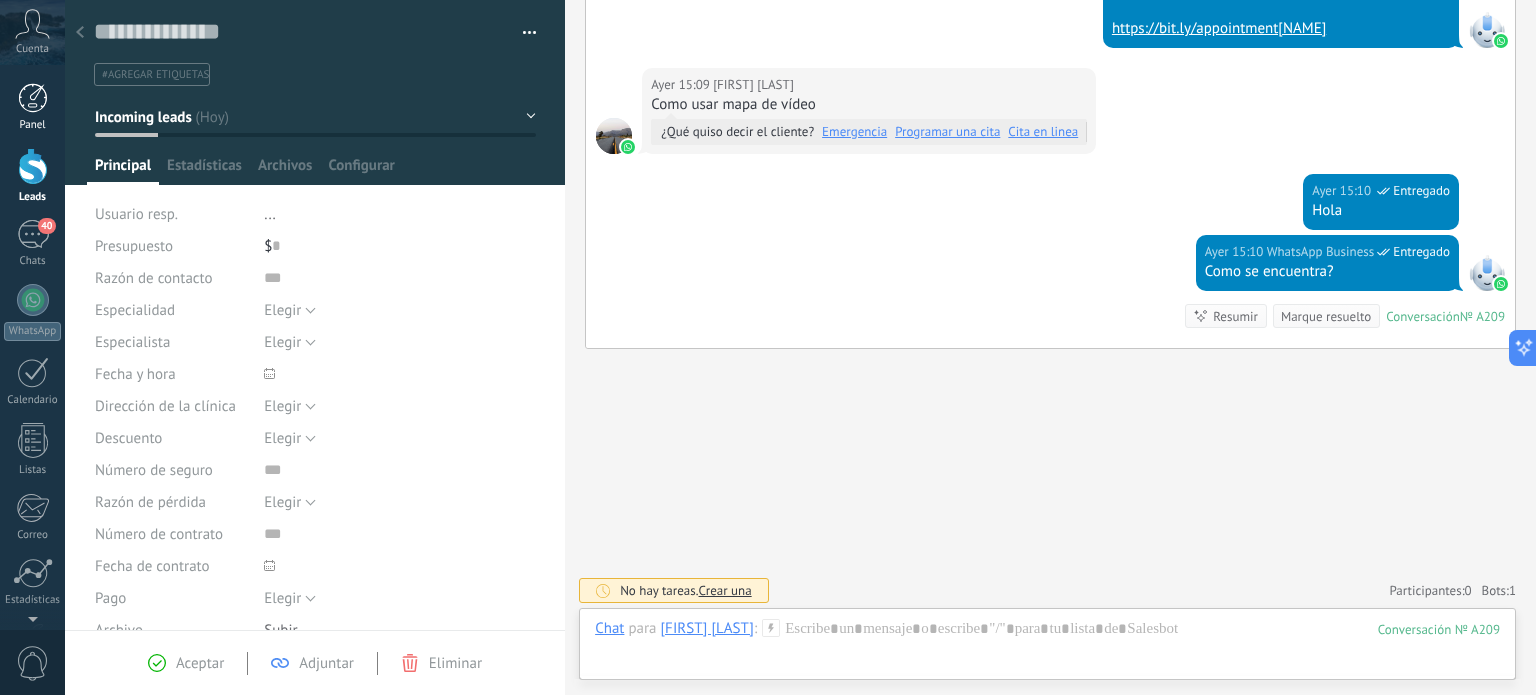 click at bounding box center [33, 98] 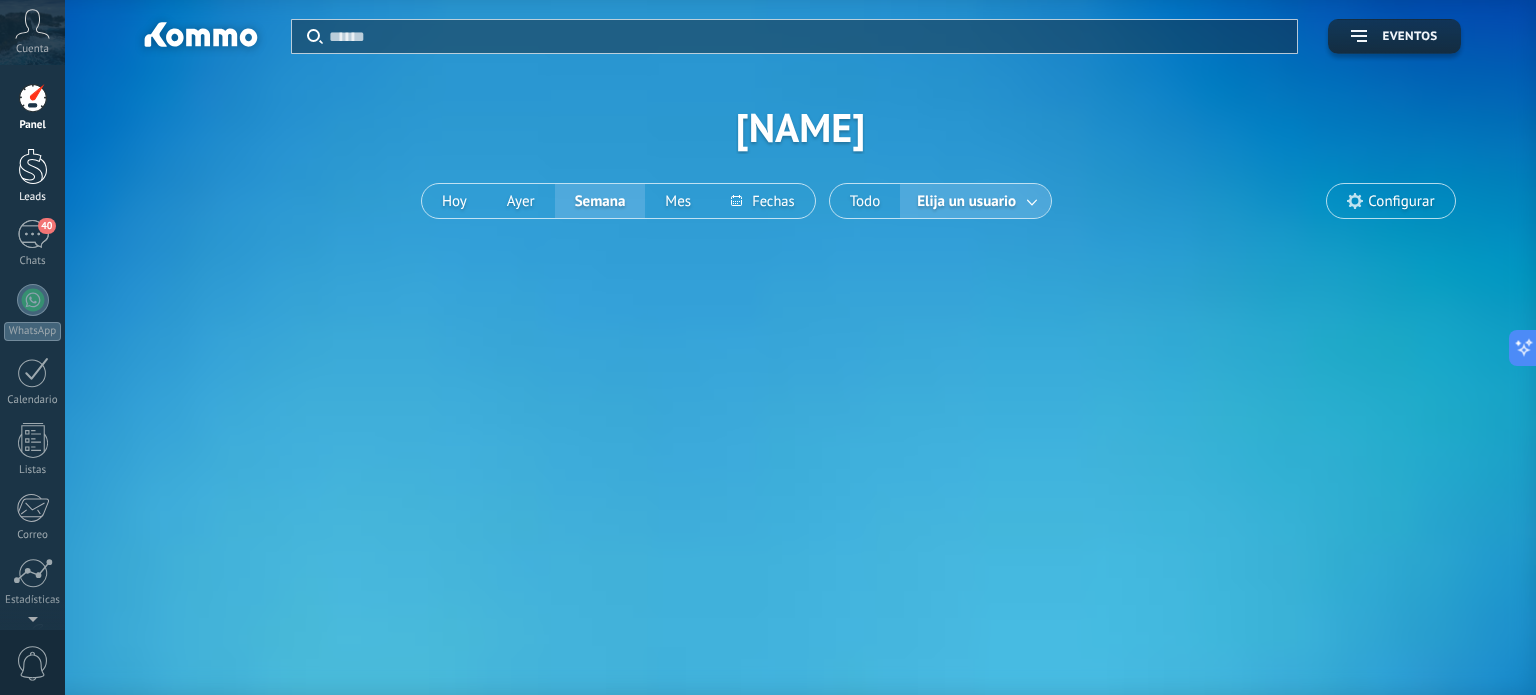 click at bounding box center [33, 166] 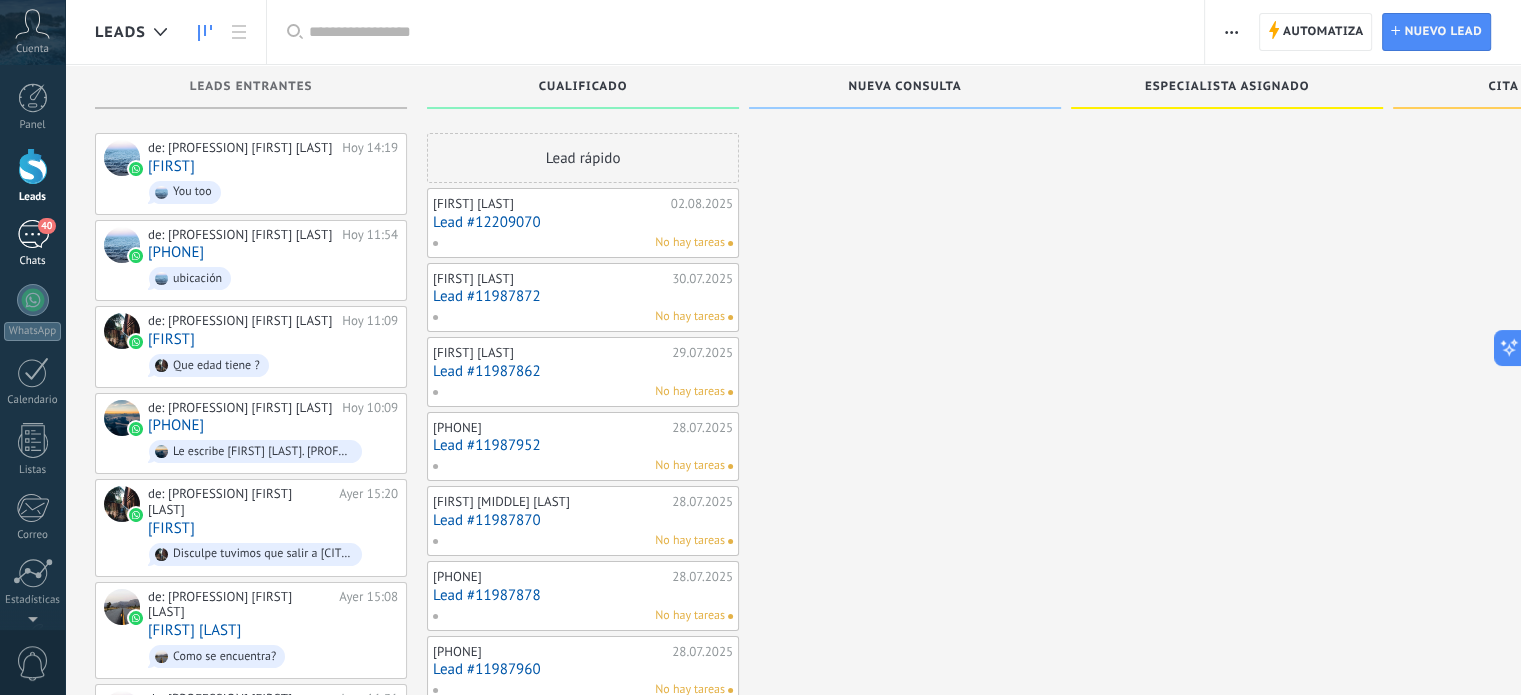 click on "40" at bounding box center (33, 234) 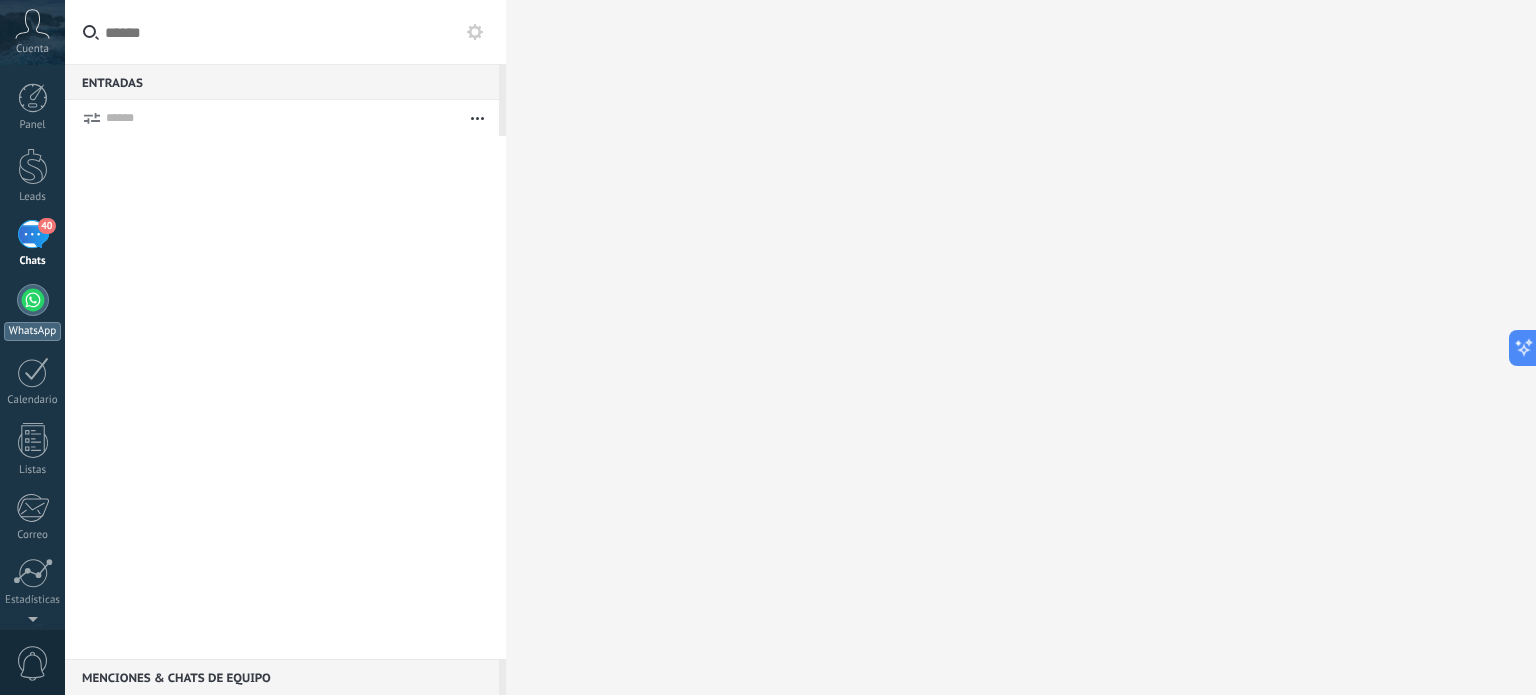 click at bounding box center [33, 300] 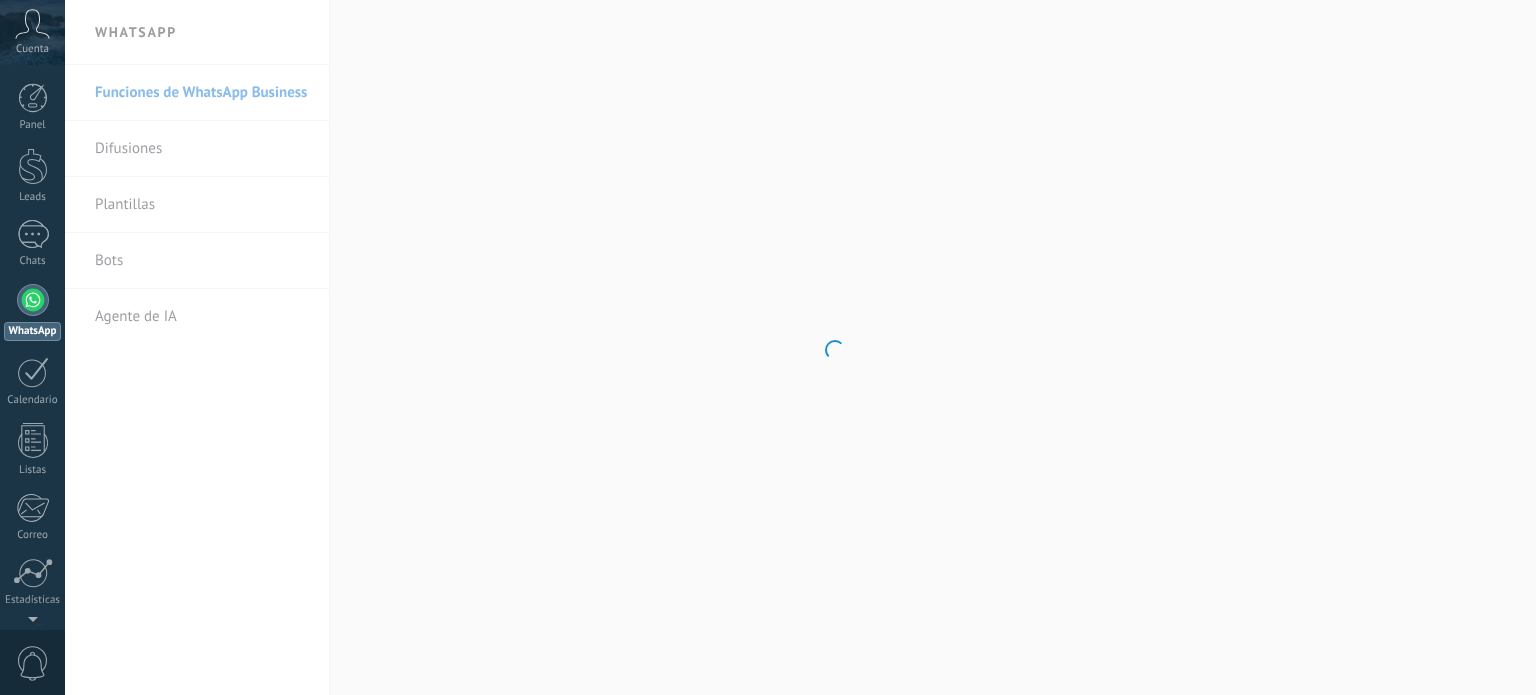 scroll, scrollTop: 0, scrollLeft: 0, axis: both 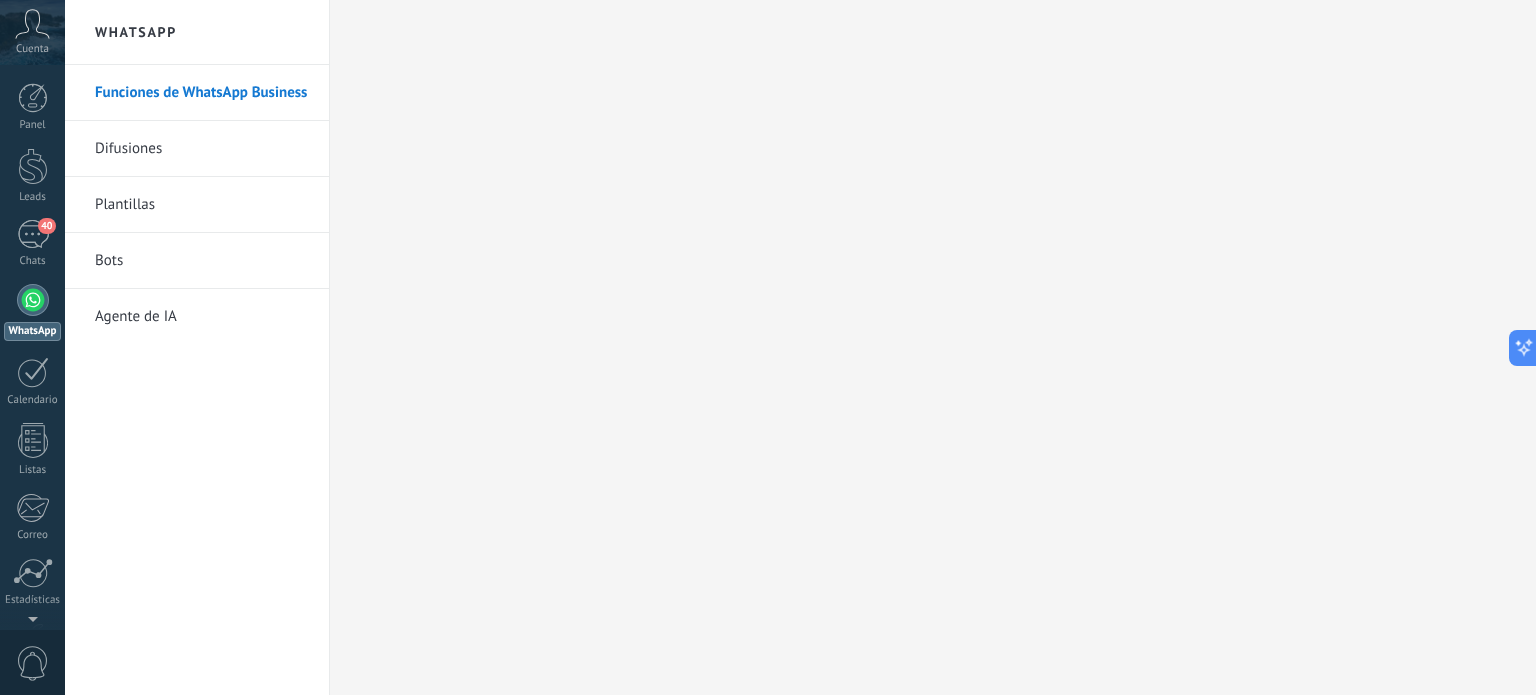 click 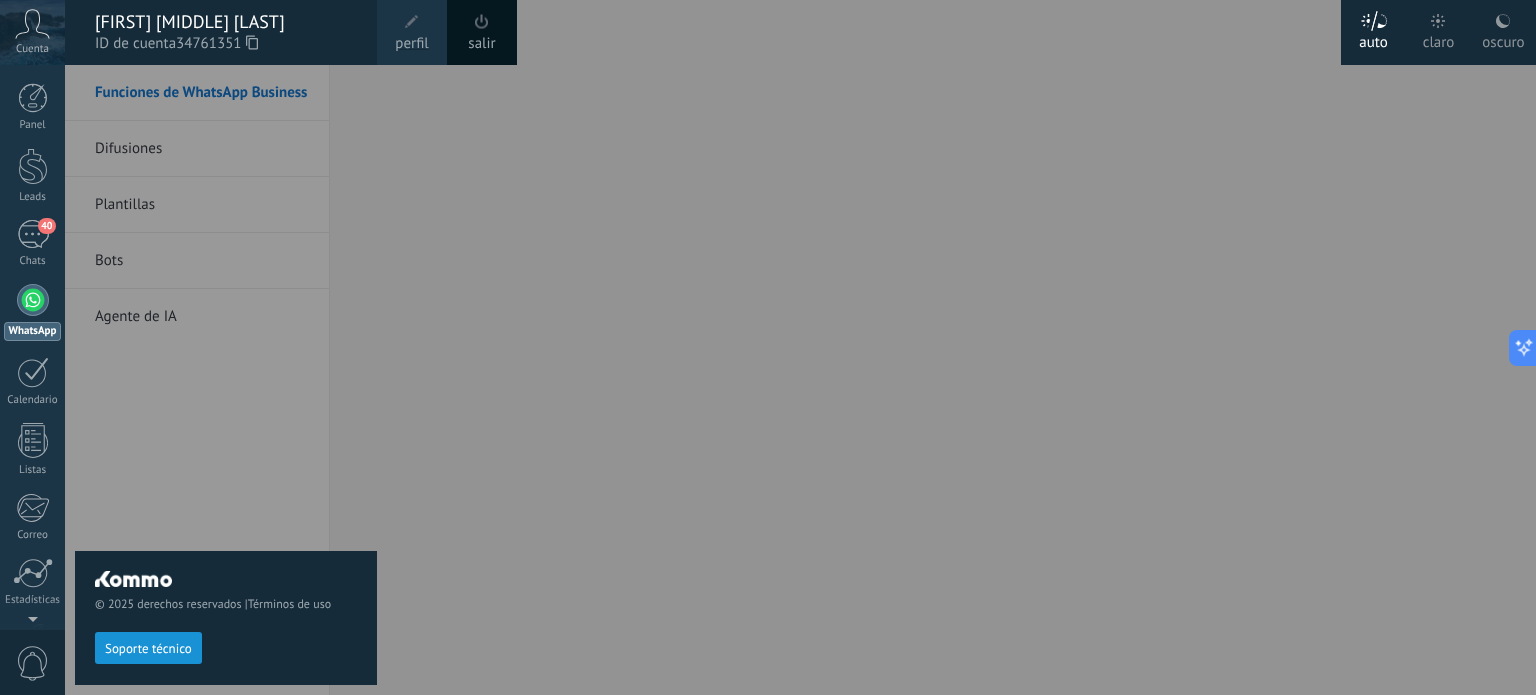 click at bounding box center [33, 300] 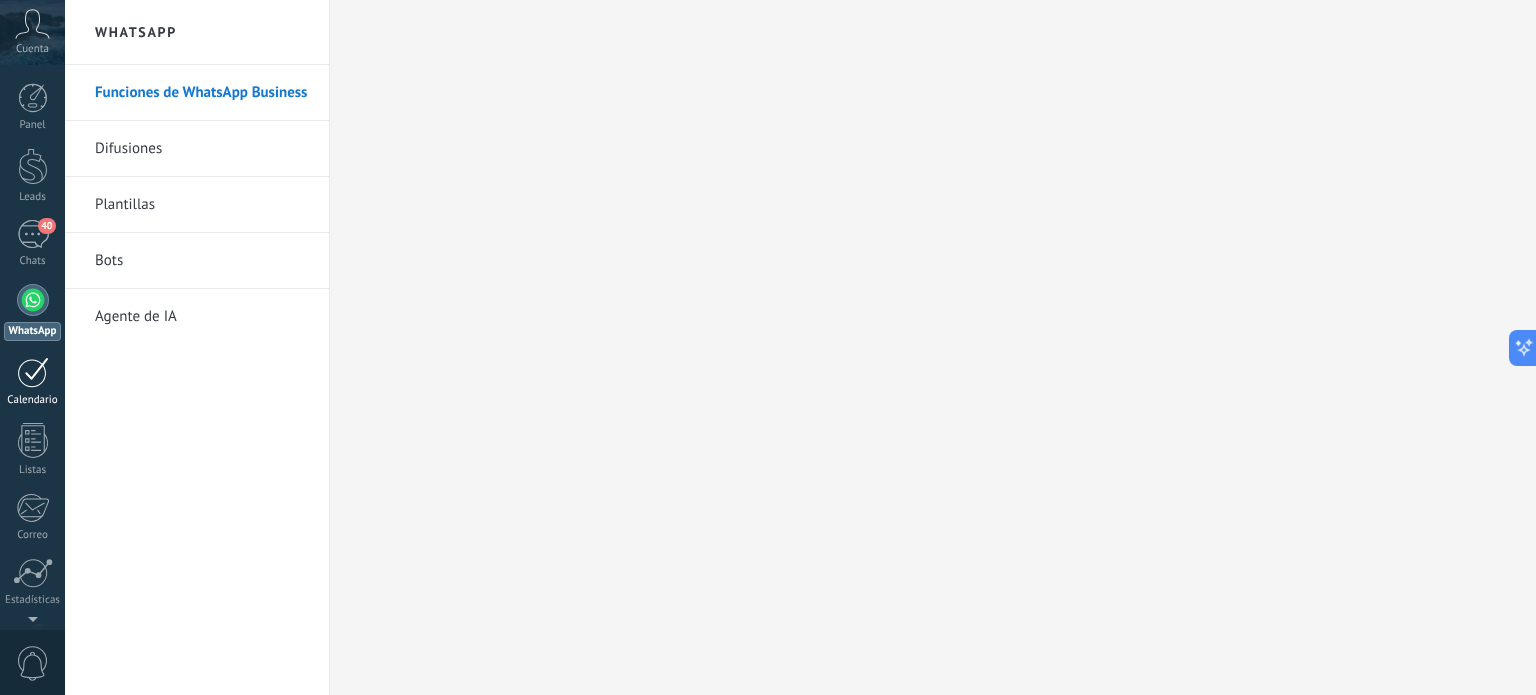 click at bounding box center (33, 372) 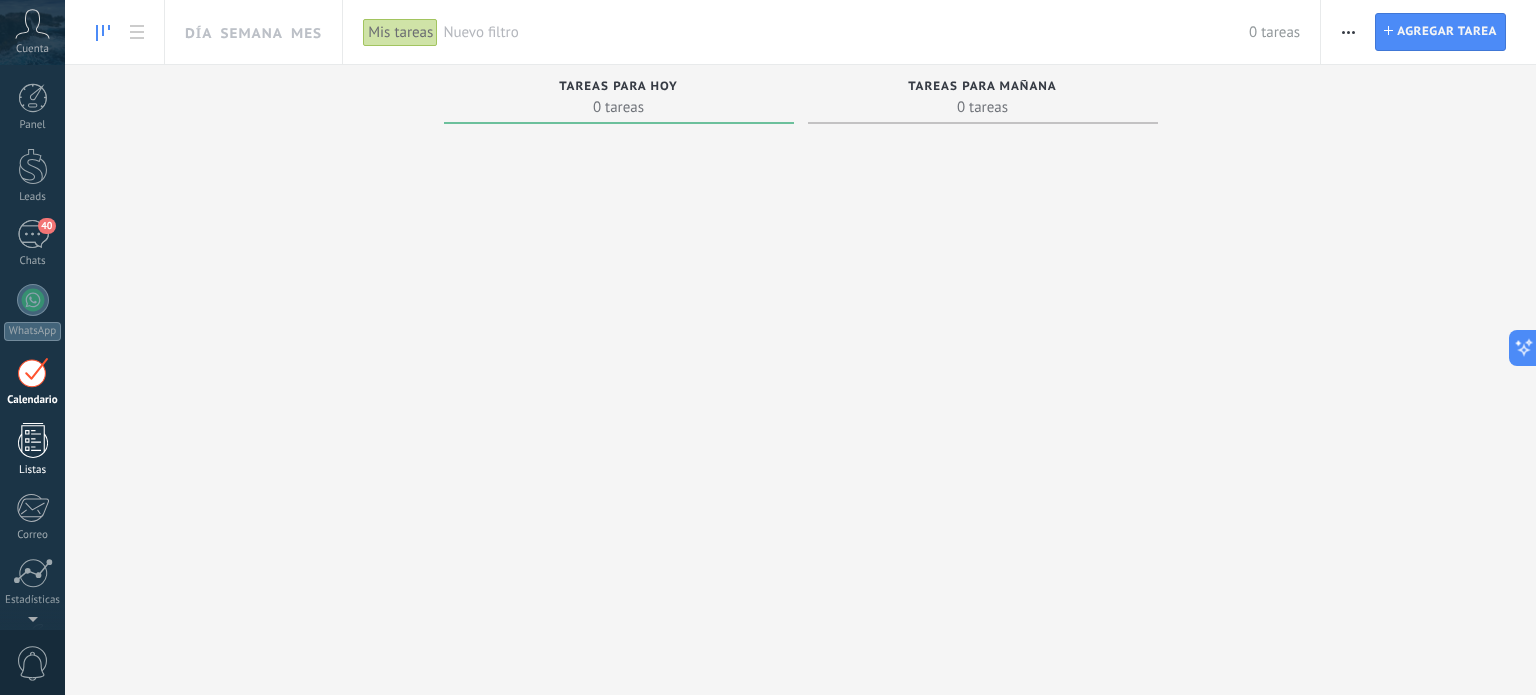 click at bounding box center (33, 440) 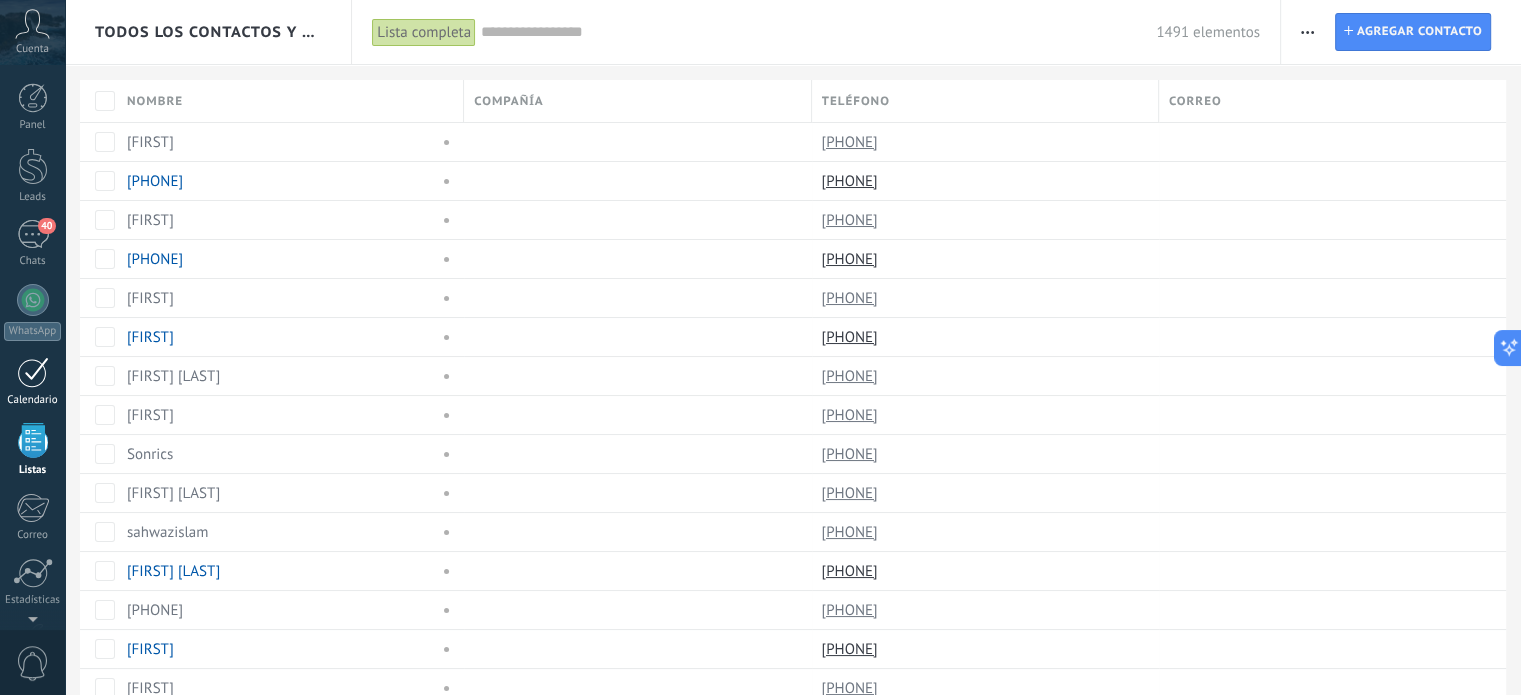 click at bounding box center [33, 372] 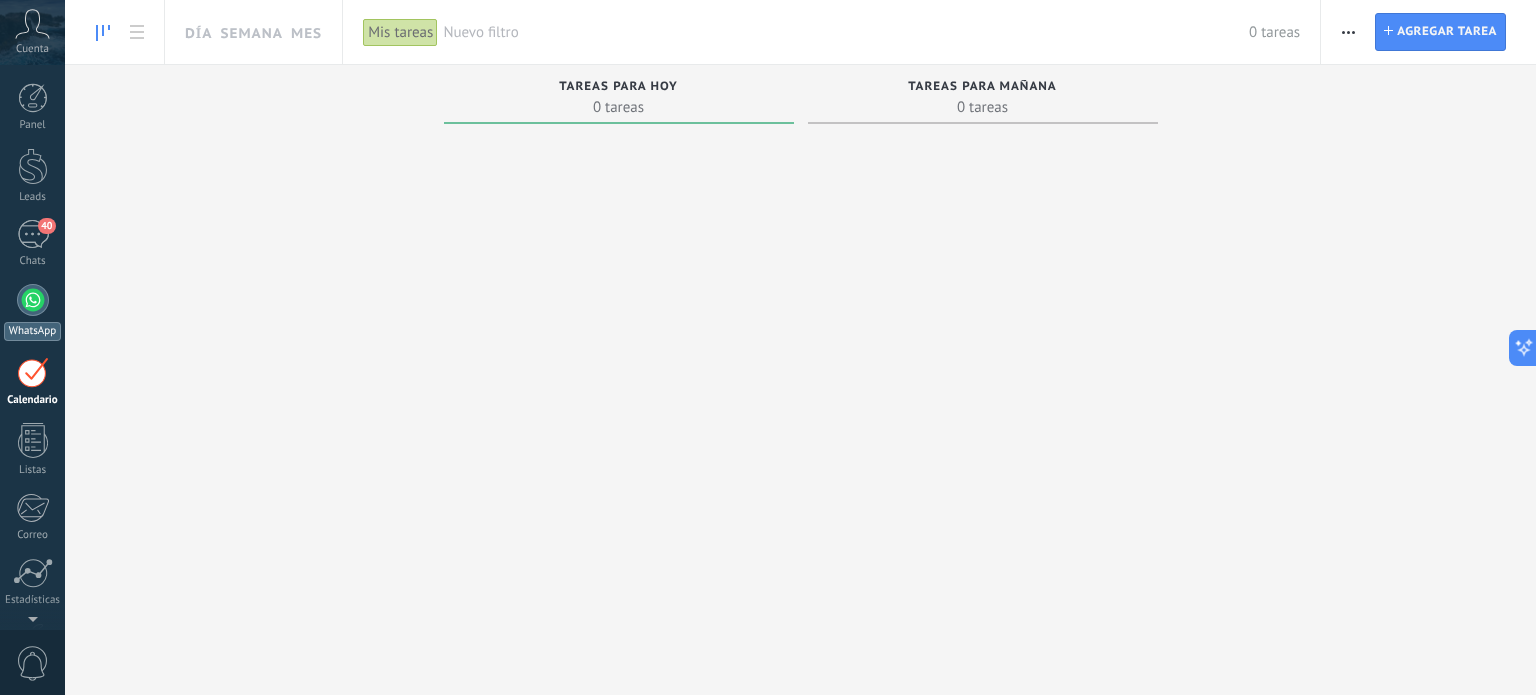 click at bounding box center (33, 300) 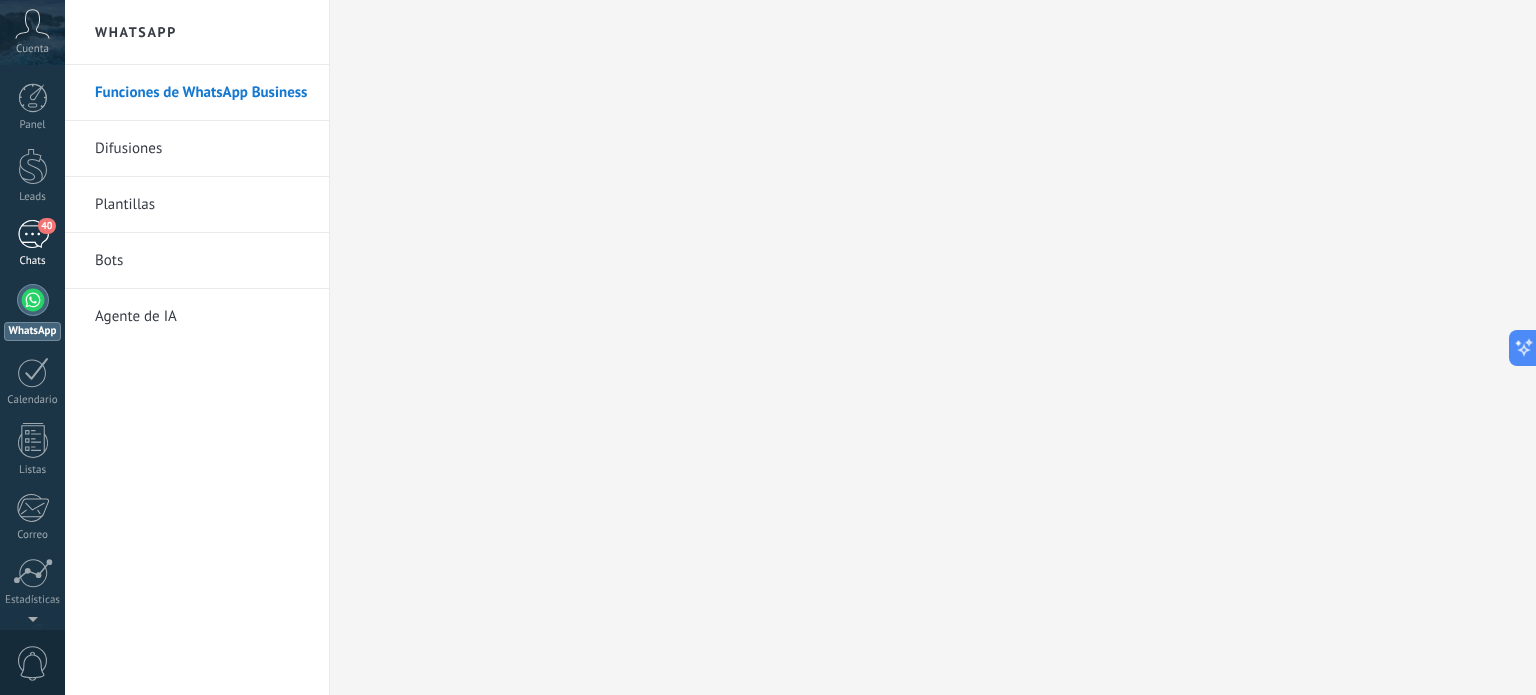 click on "40" at bounding box center (33, 234) 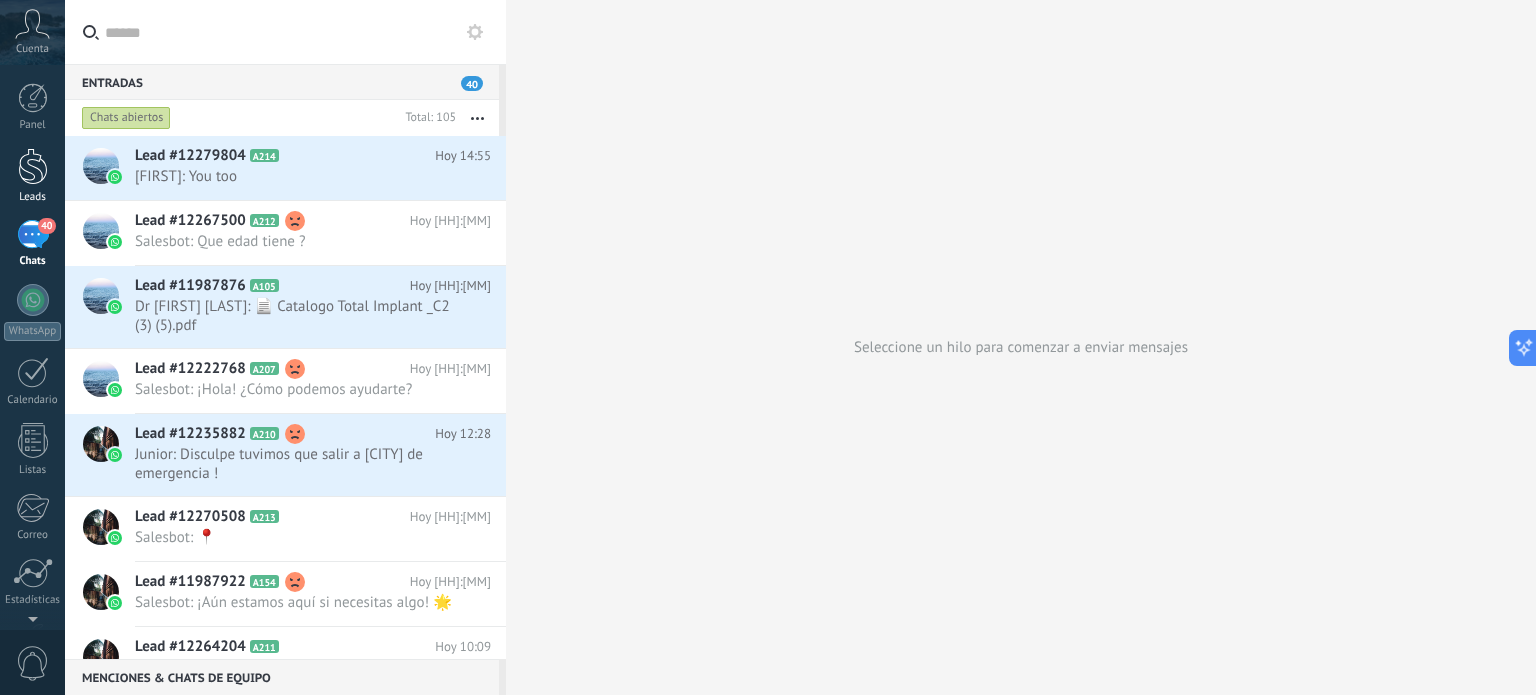 click at bounding box center [33, 166] 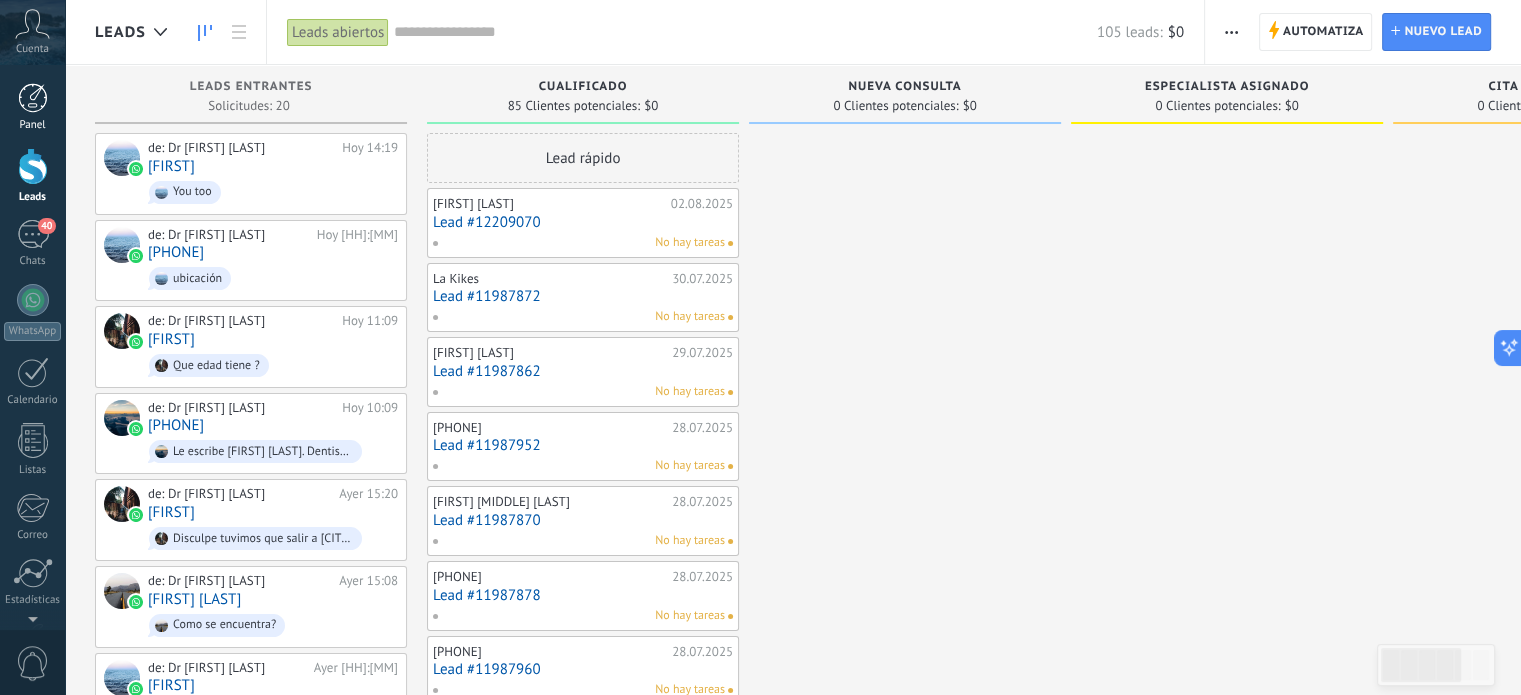 click at bounding box center (33, 98) 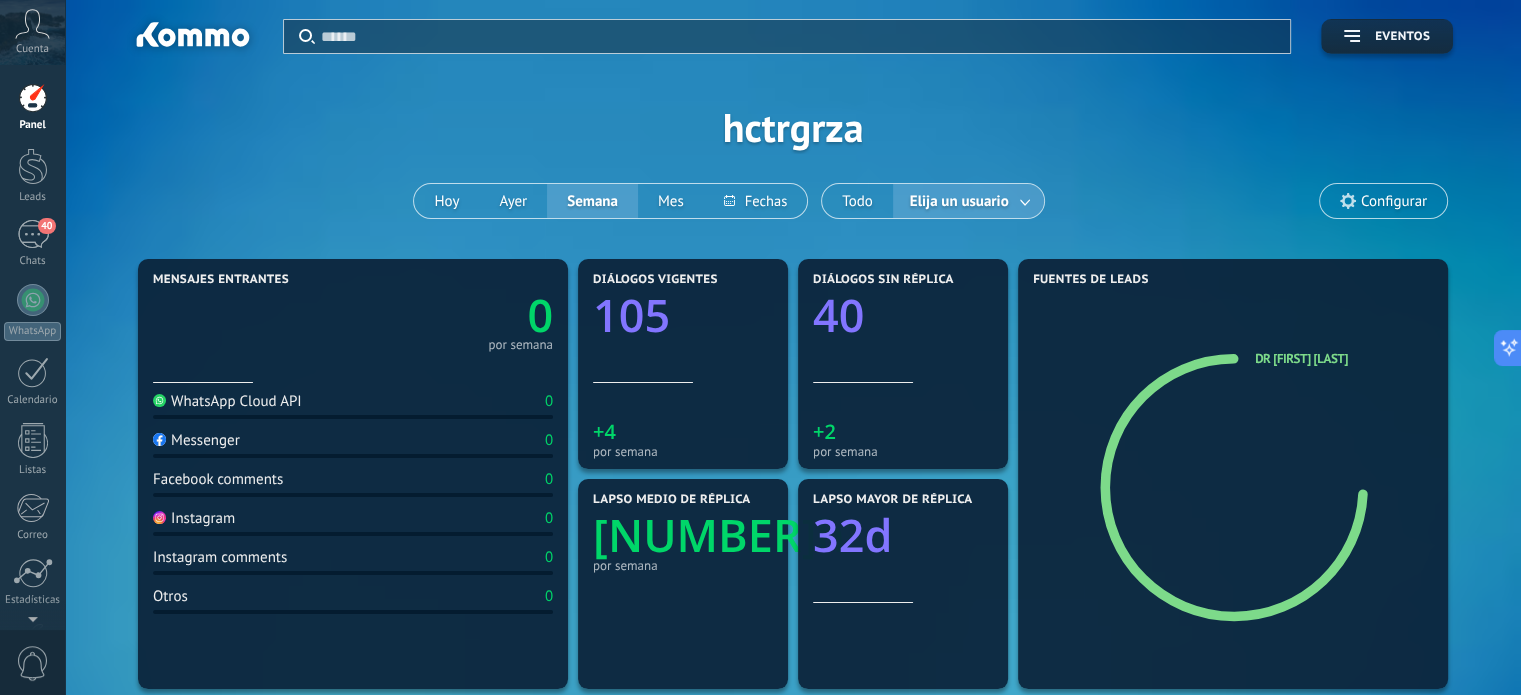 click on "Aplicar Eventos hctrgrza Hoy Ayer Semana Mes Todo Elija un usuario Configurar" at bounding box center [793, 127] 